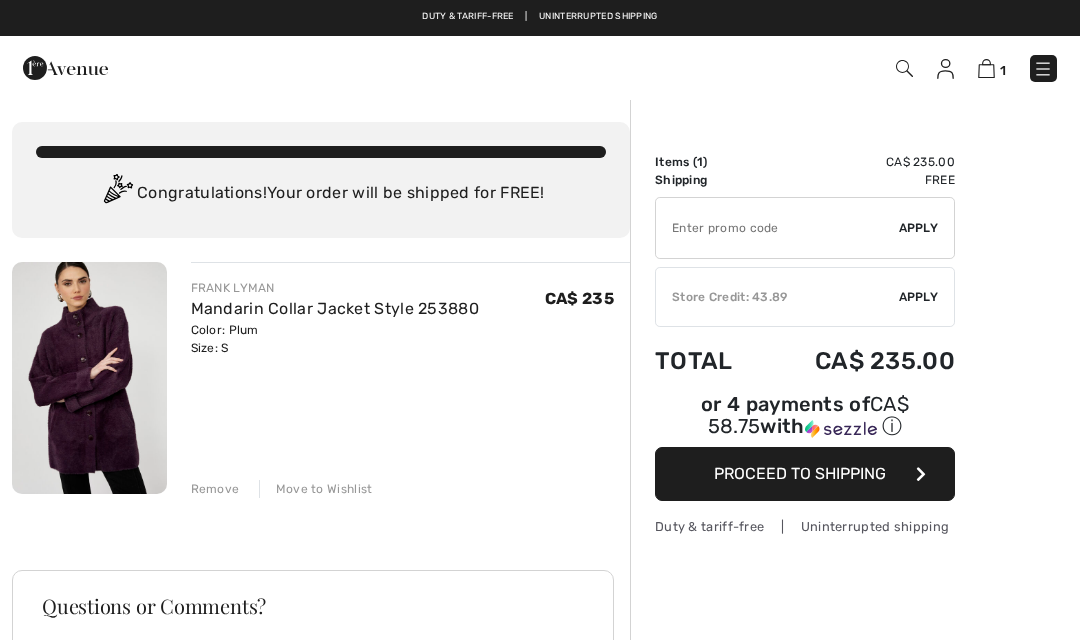 scroll, scrollTop: 0, scrollLeft: 0, axis: both 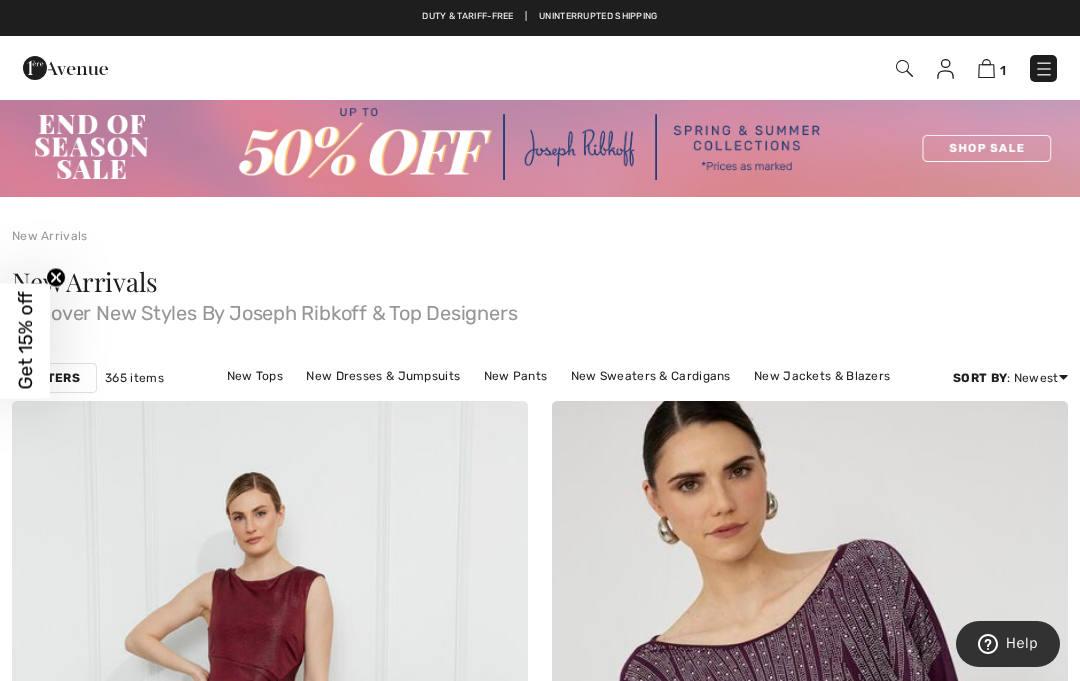 click on "New Jackets & Blazers" at bounding box center (822, 376) 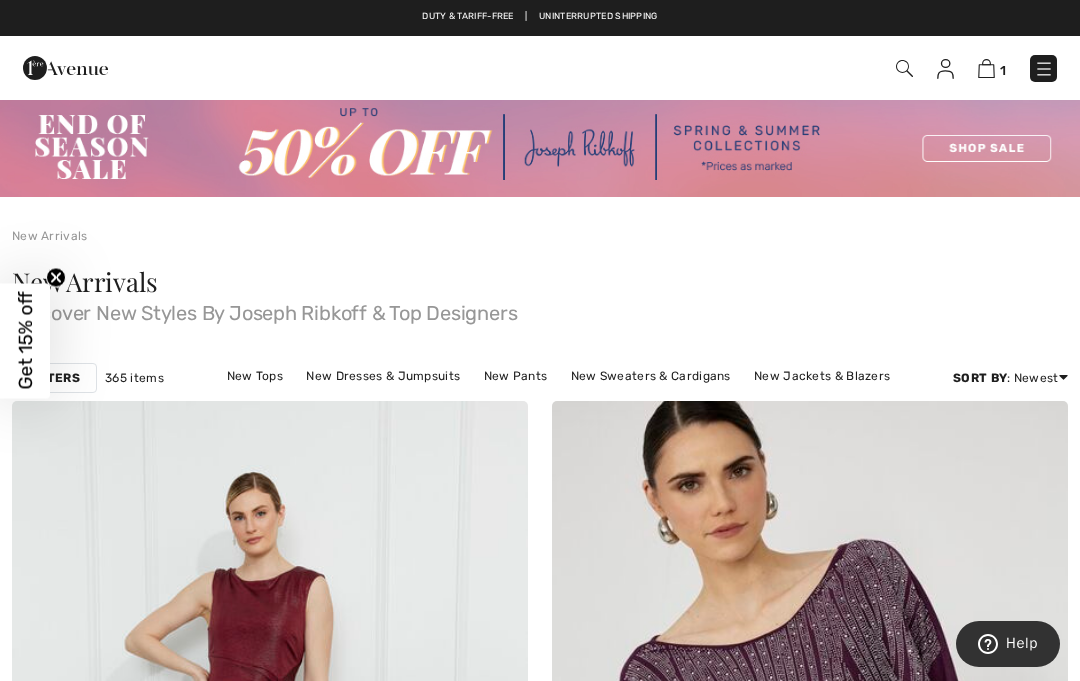 click on "New Jackets & Blazers" at bounding box center (822, 376) 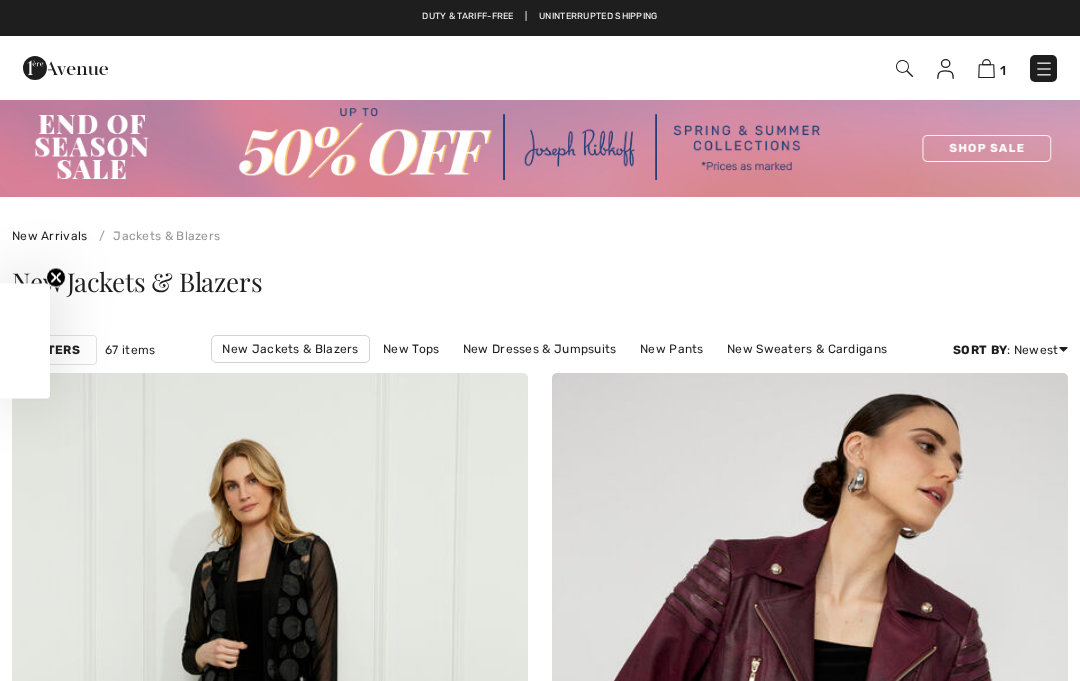 scroll, scrollTop: 0, scrollLeft: 0, axis: both 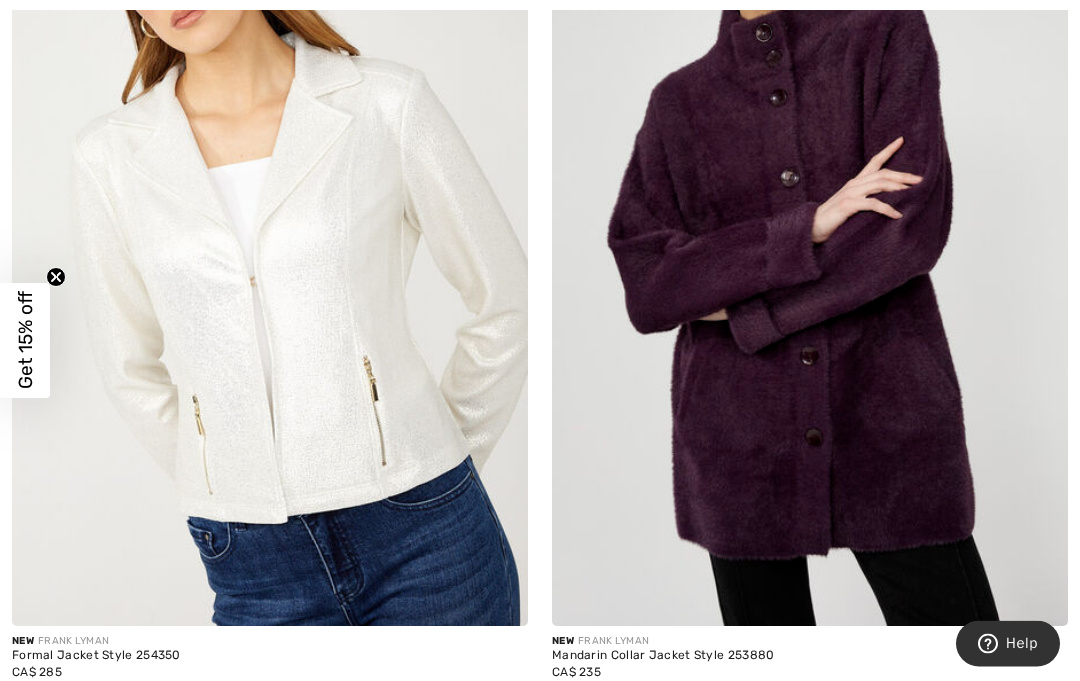 click at bounding box center (810, 240) 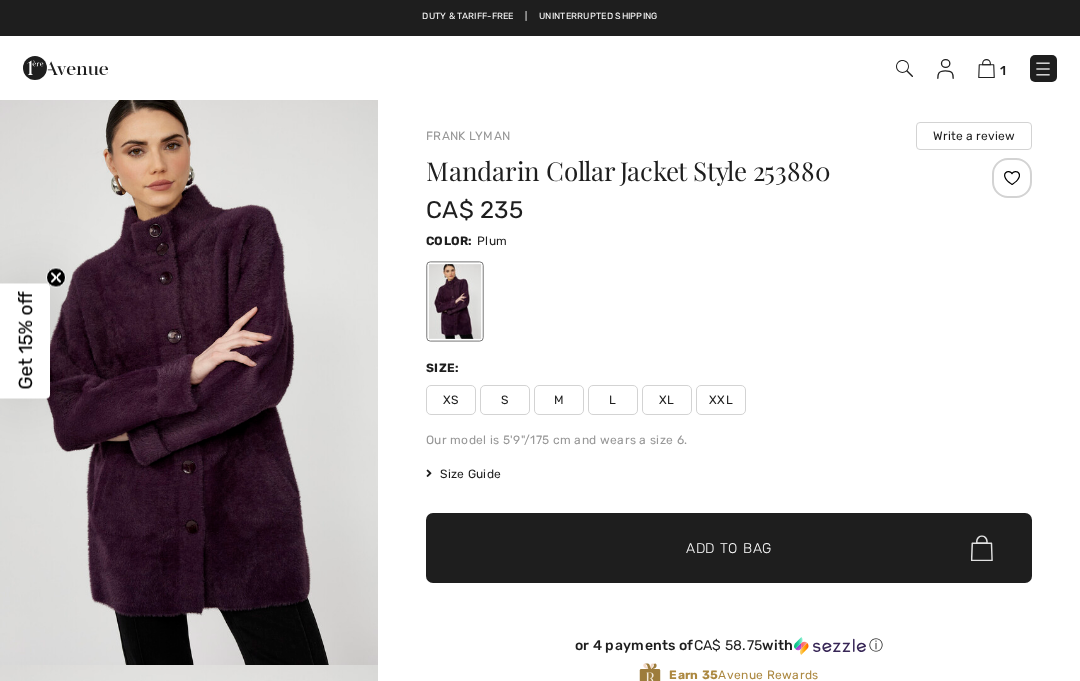 scroll, scrollTop: 0, scrollLeft: 0, axis: both 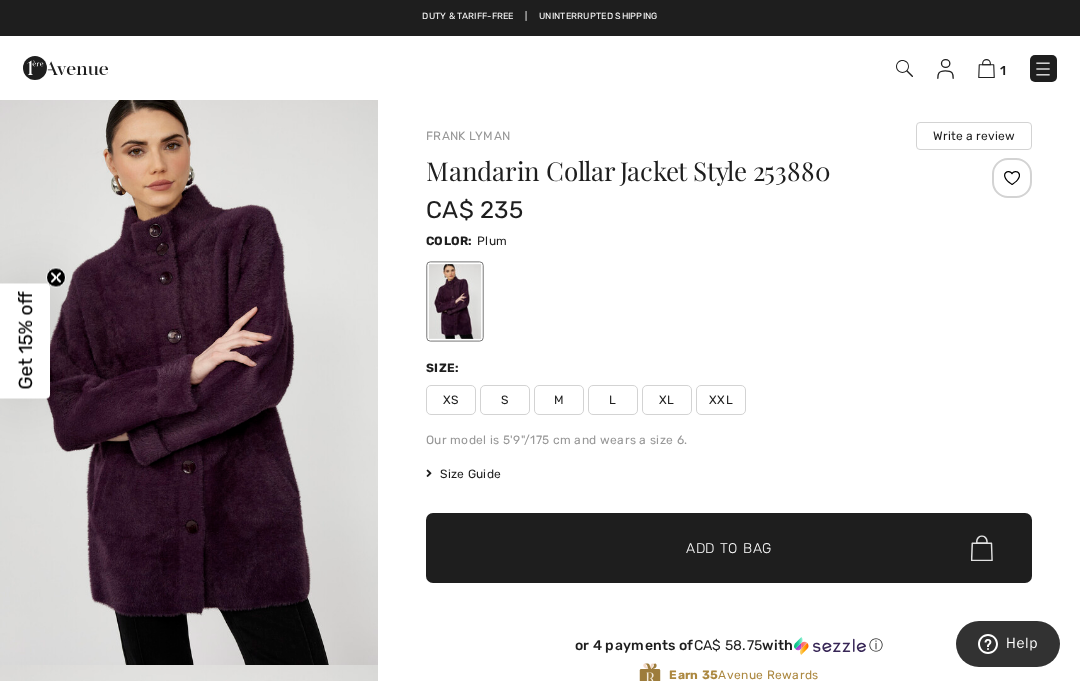 click on "S" at bounding box center (505, 400) 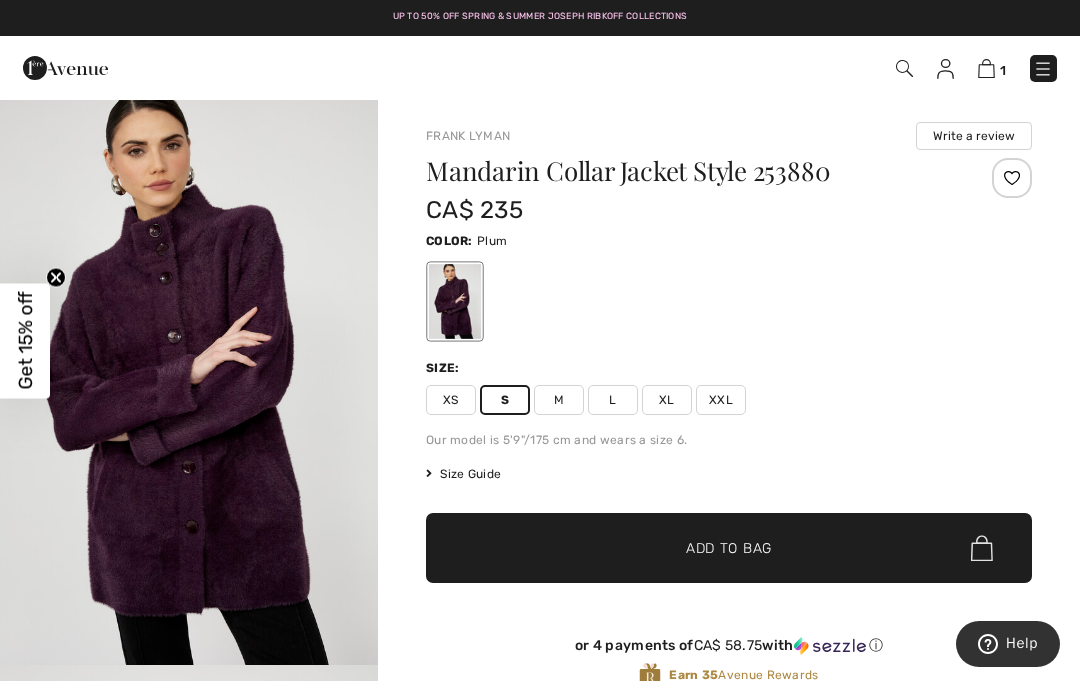 click at bounding box center [986, 68] 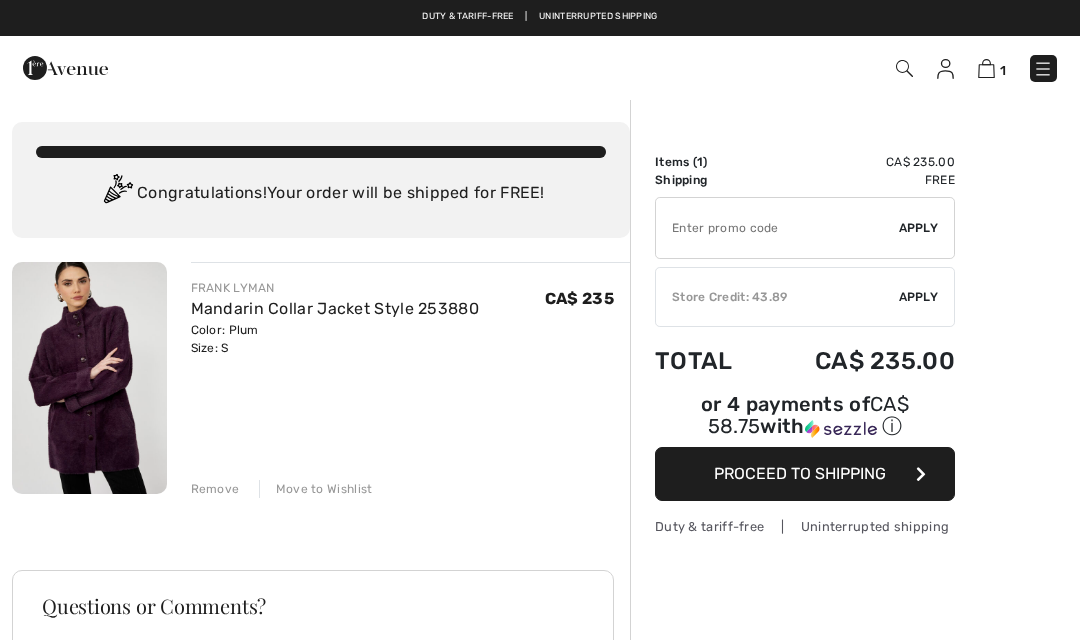 scroll, scrollTop: 0, scrollLeft: 0, axis: both 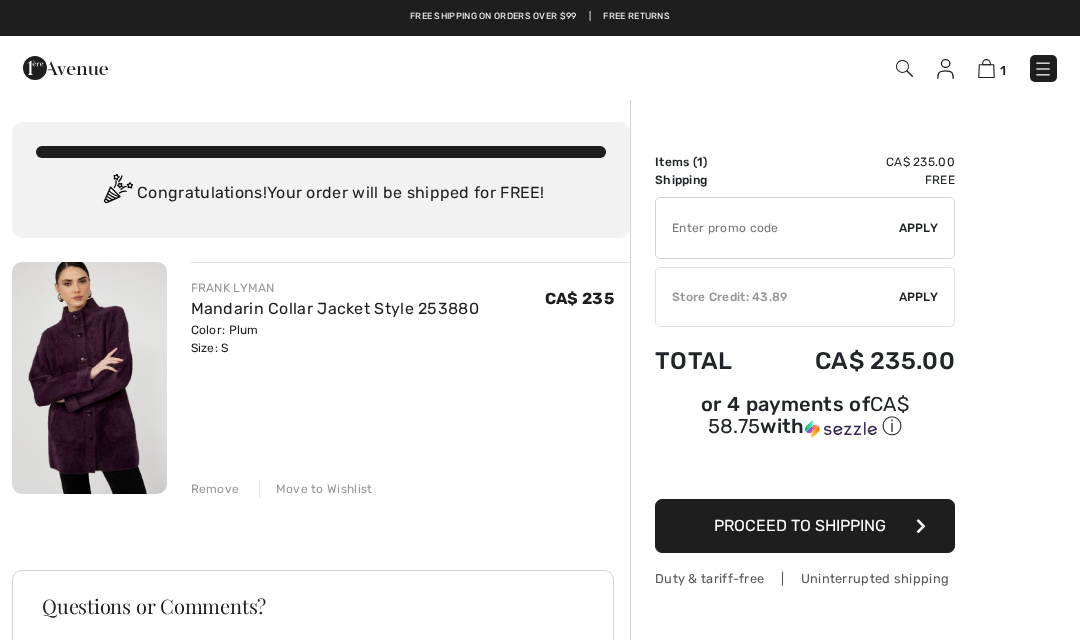 click on "Apply" at bounding box center [919, 297] 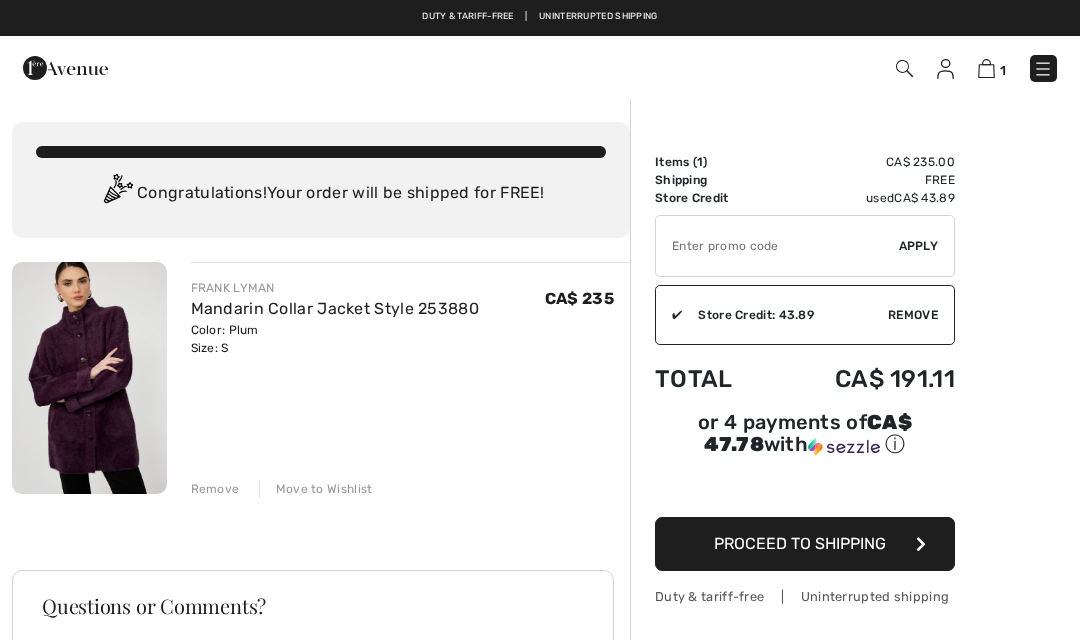 click on "Remove" at bounding box center (913, 315) 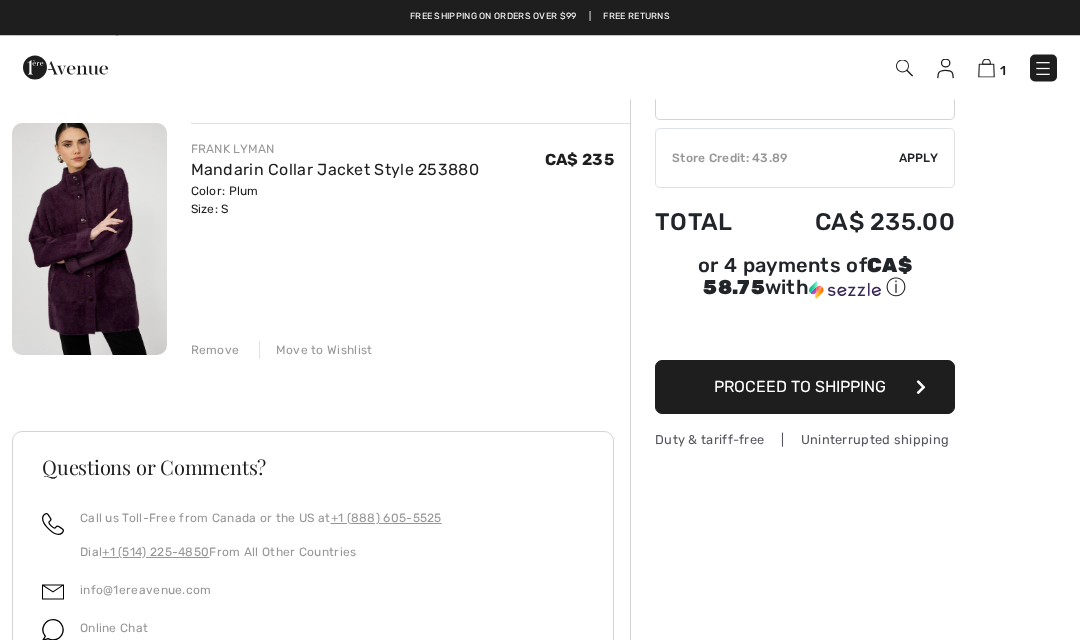 scroll, scrollTop: 100, scrollLeft: 0, axis: vertical 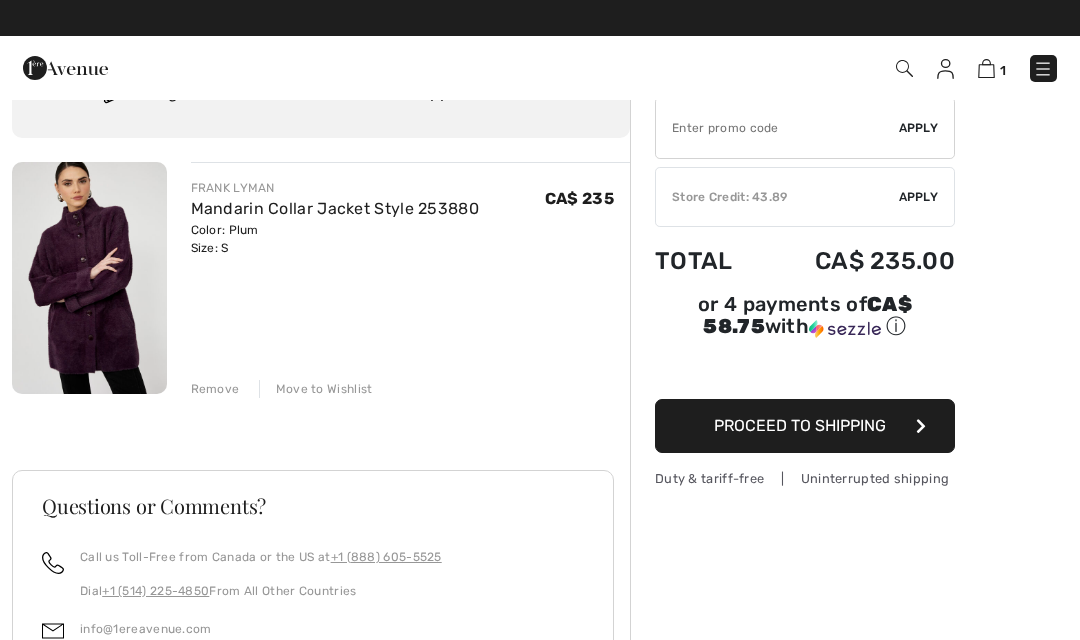 click on "Order Summary			 Details
Items ( 1 )
CA$ 235.00
Promo code CA$ 0.00
Shipping
Free
Tax1 CA$ 0.00
Tax2 CA$ 0.00
Duties & Taxes CA$ 0.00
Store Credit
used  CA$ 43.89
✔
Apply
Remove
✔
Store Credit: 43.89
Apply
Remove
Total
CA$ 235.00
or 4 payments of  CA$ 58.75  with    ⓘ
Proceed to Shipping
Duty & tariff-free      |     Uninterrupted shipping" at bounding box center [855, 454] 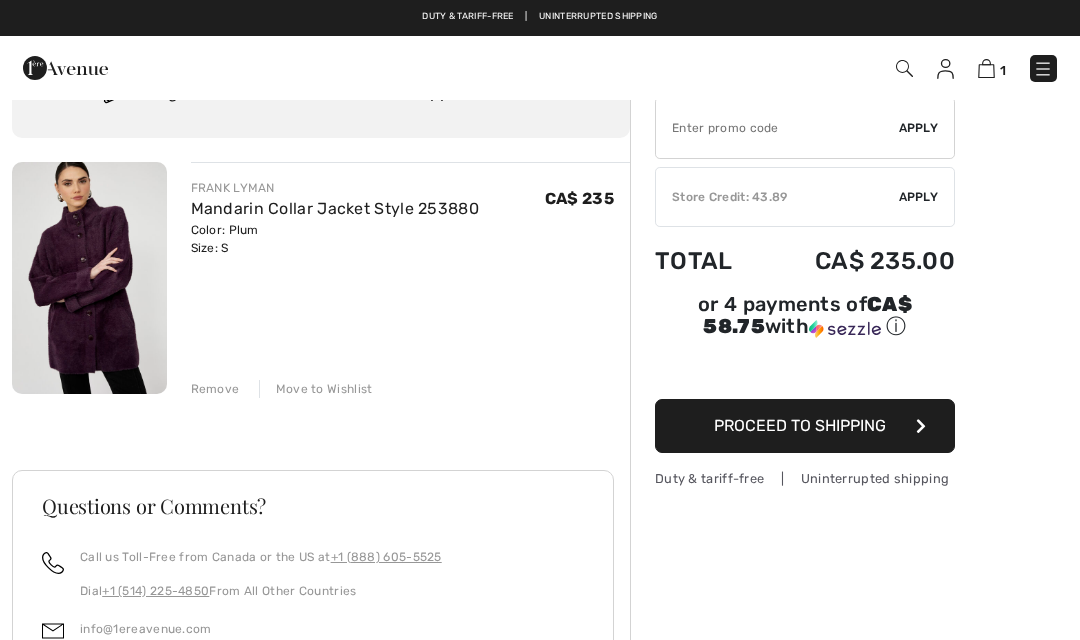 click on "Proceed to Shipping" at bounding box center (800, 425) 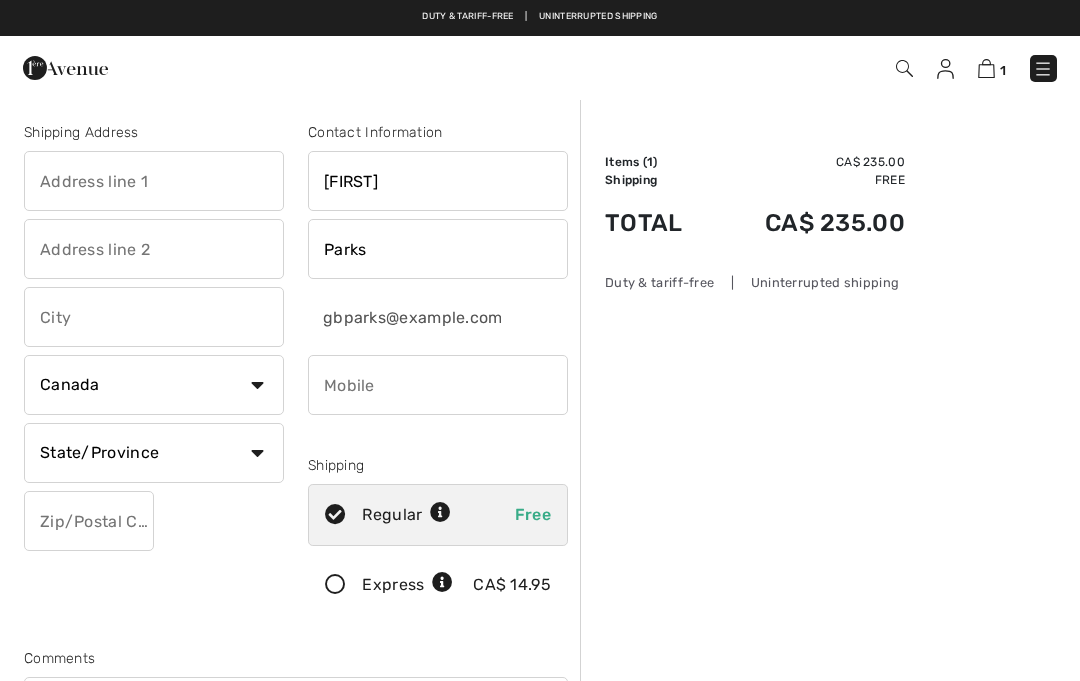 scroll, scrollTop: 0, scrollLeft: 0, axis: both 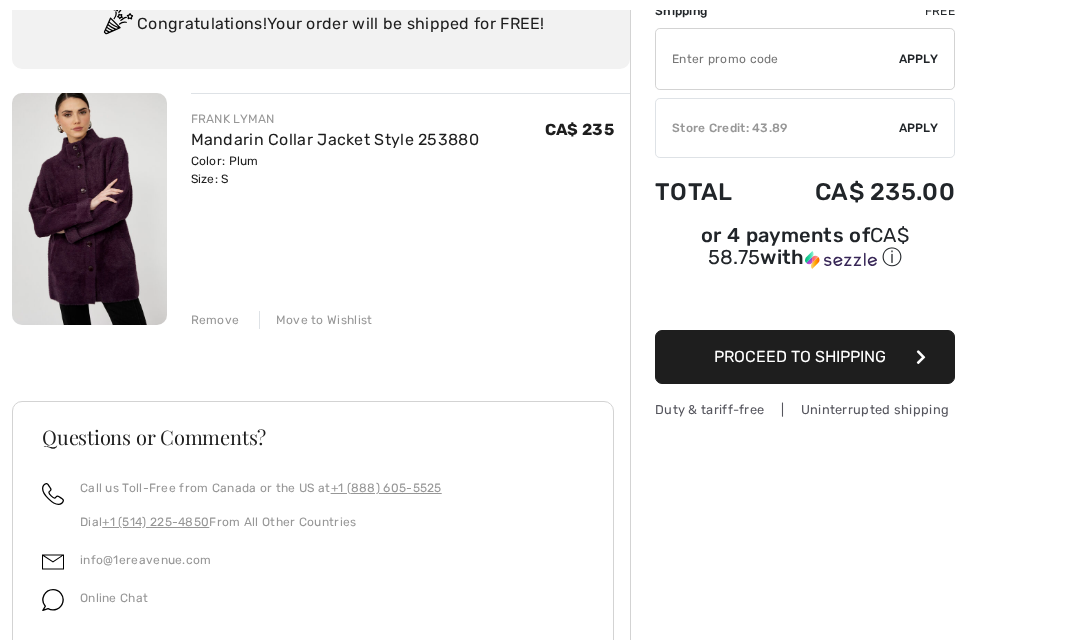 click on "Apply" at bounding box center [919, 128] 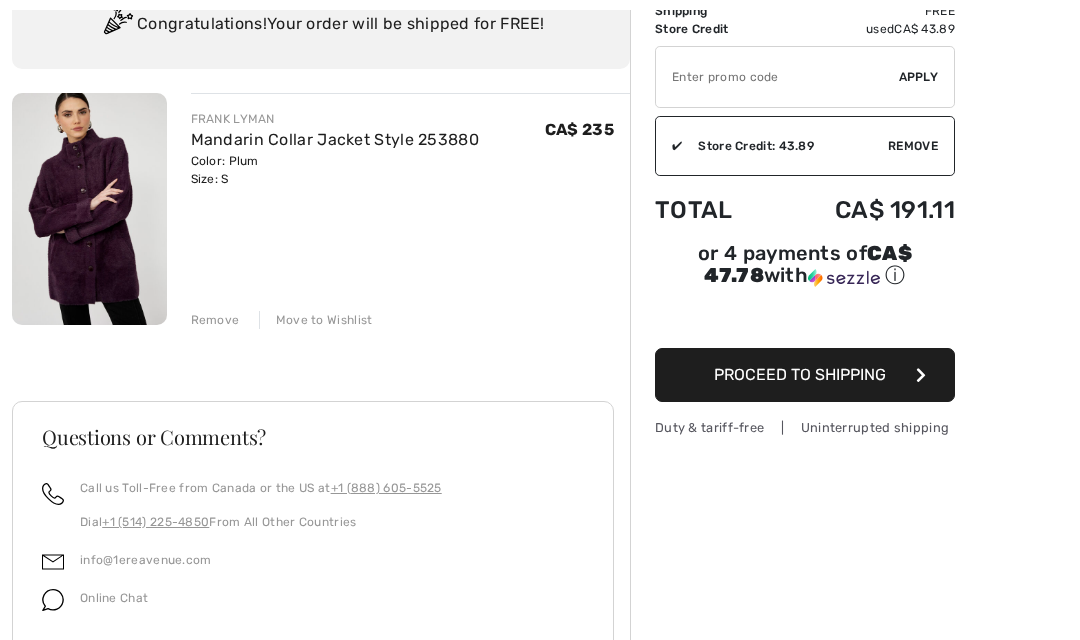 click on "Proceed to Shipping" at bounding box center [800, 374] 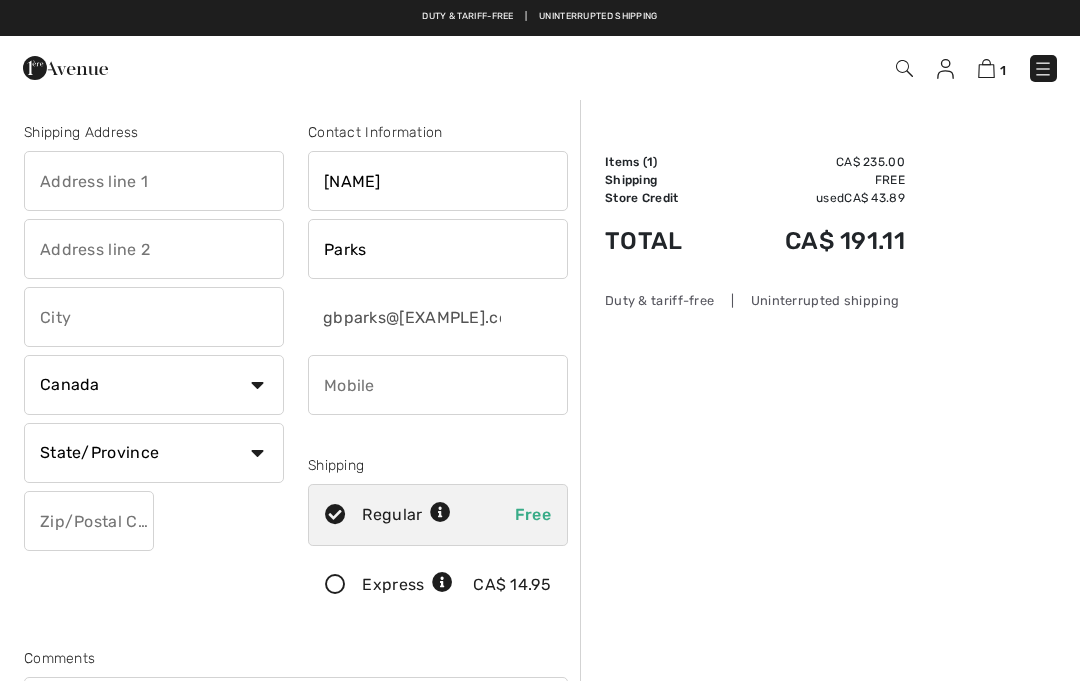 scroll, scrollTop: 0, scrollLeft: 0, axis: both 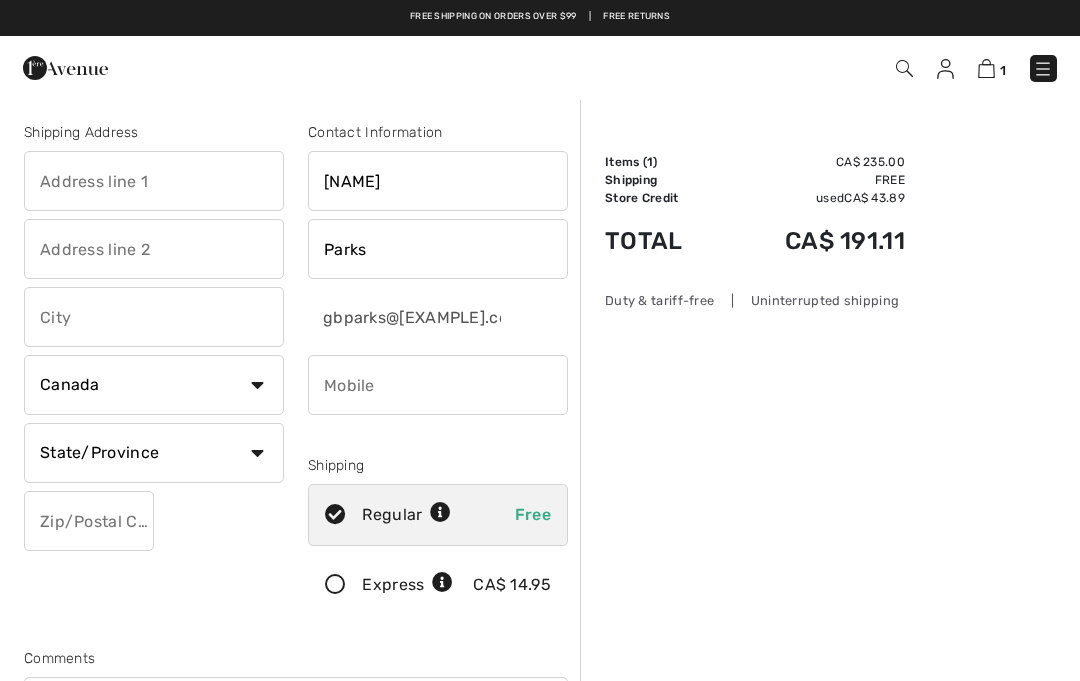 click at bounding box center [154, 181] 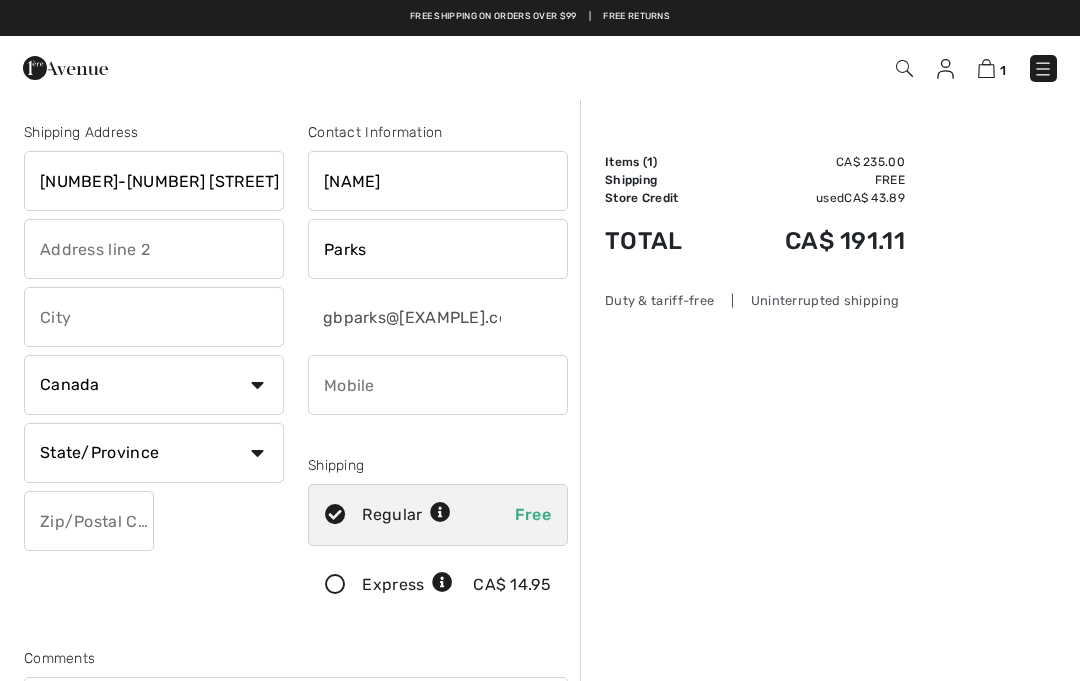 type on "11532-44 Ave NW" 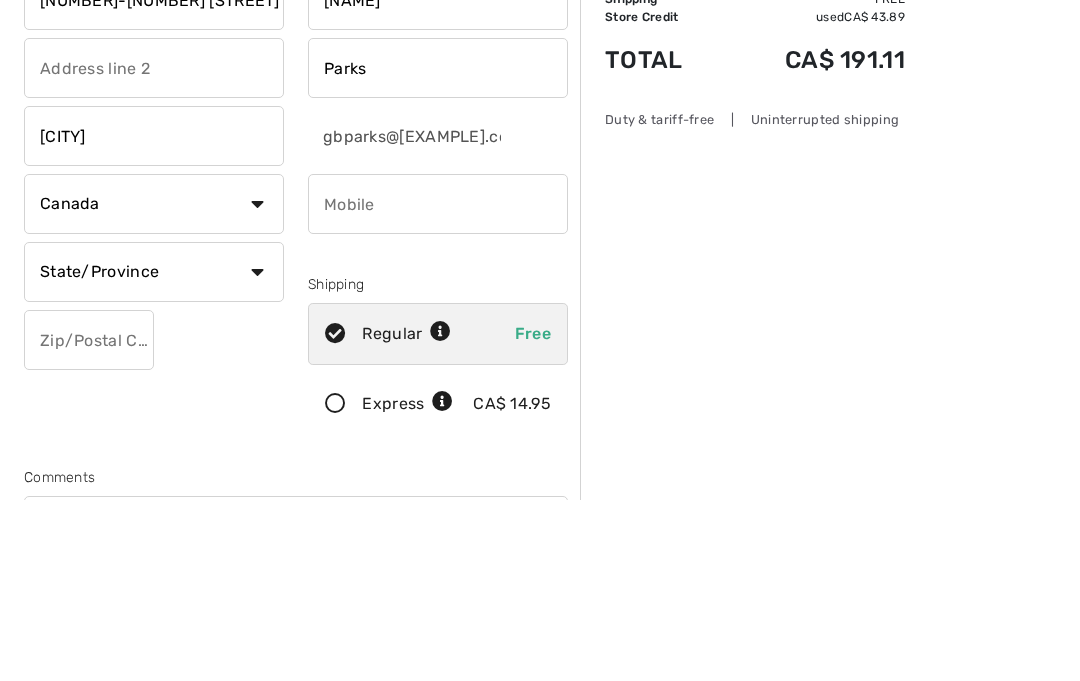 type on "[CITY]" 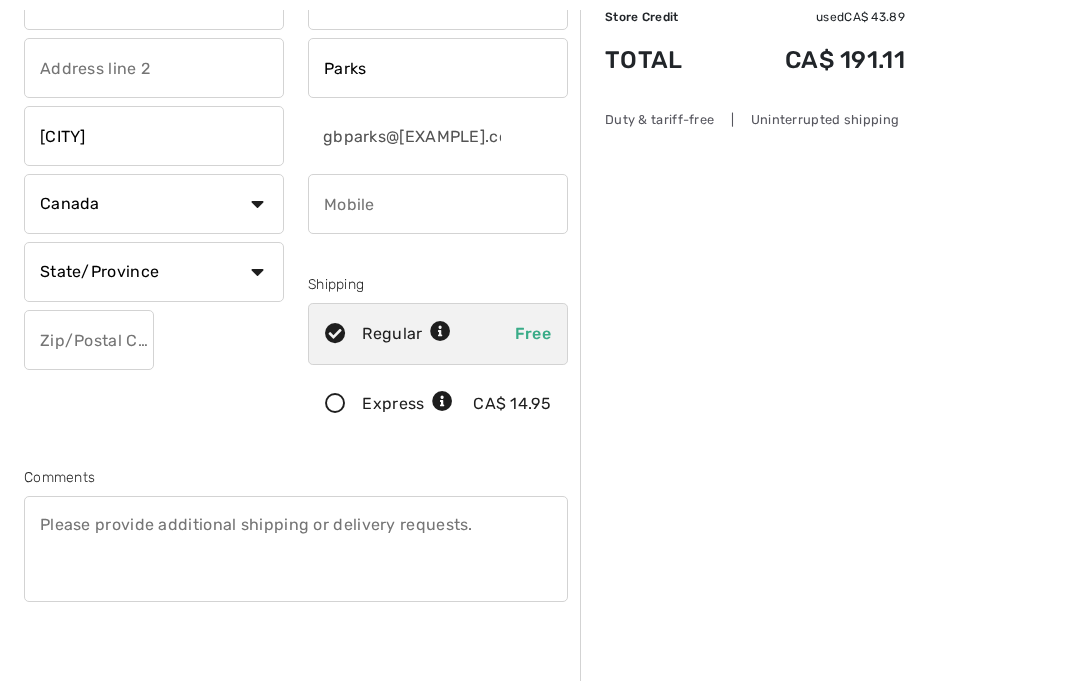 click on "State/Province
Alberta
British Columbia
Manitoba
New Brunswick
Newfoundland and Labrador
Northwest Territories
Nova Scotia
Nunavut
Ontario
Prince Edward Island
Quebec
Saskatchewan
Yukon" at bounding box center (154, 272) 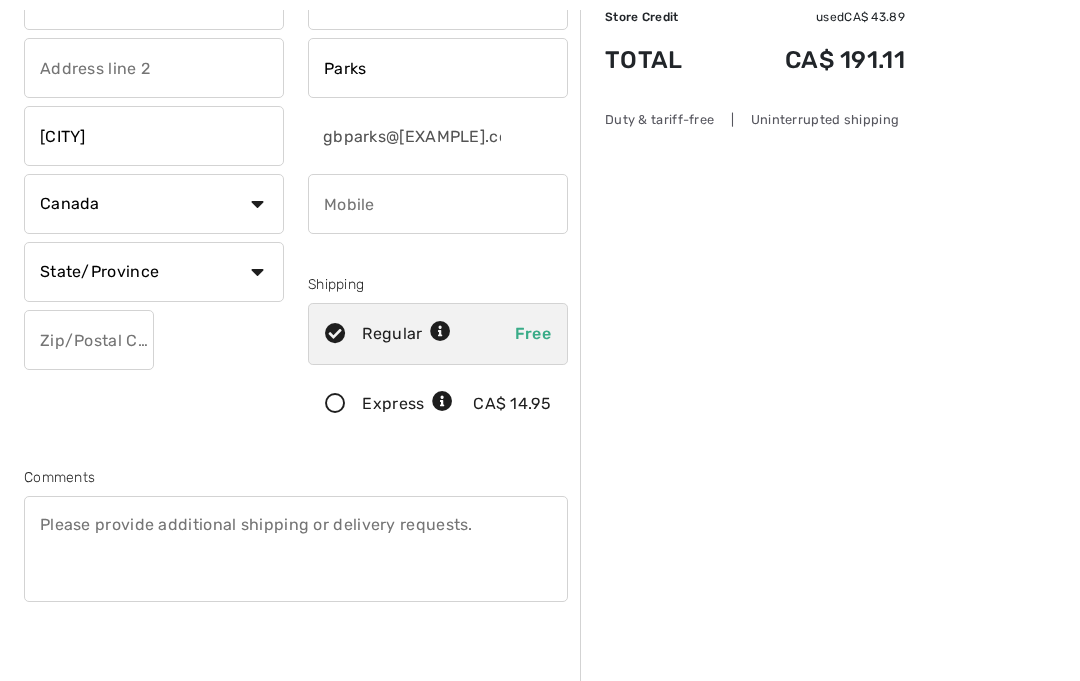 select on "AB" 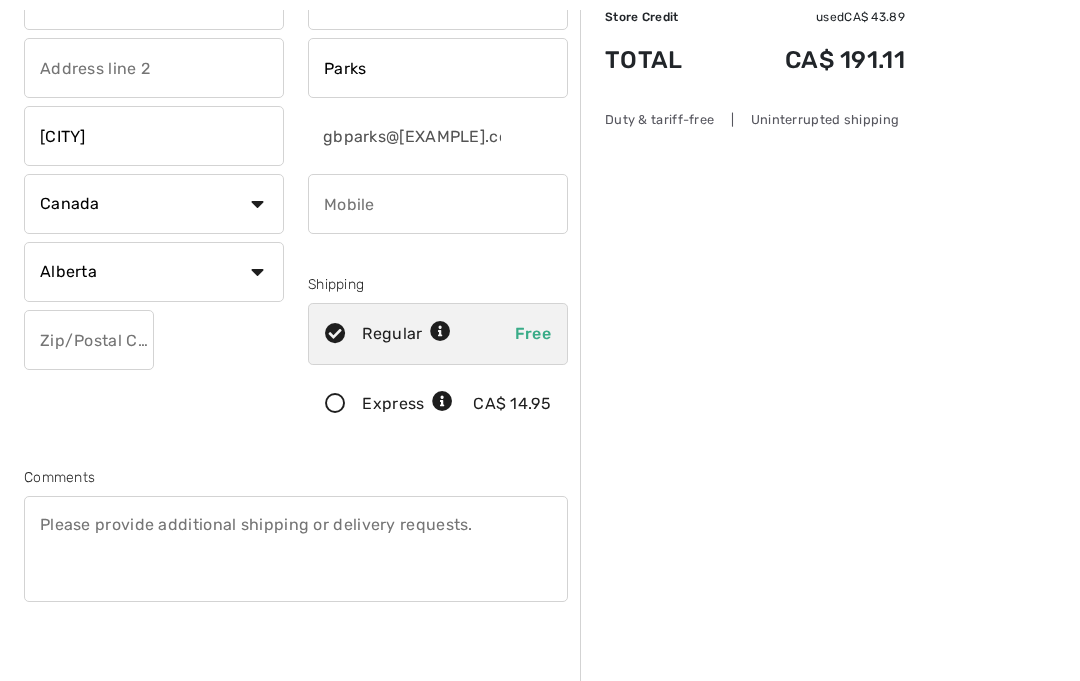 click at bounding box center (89, 340) 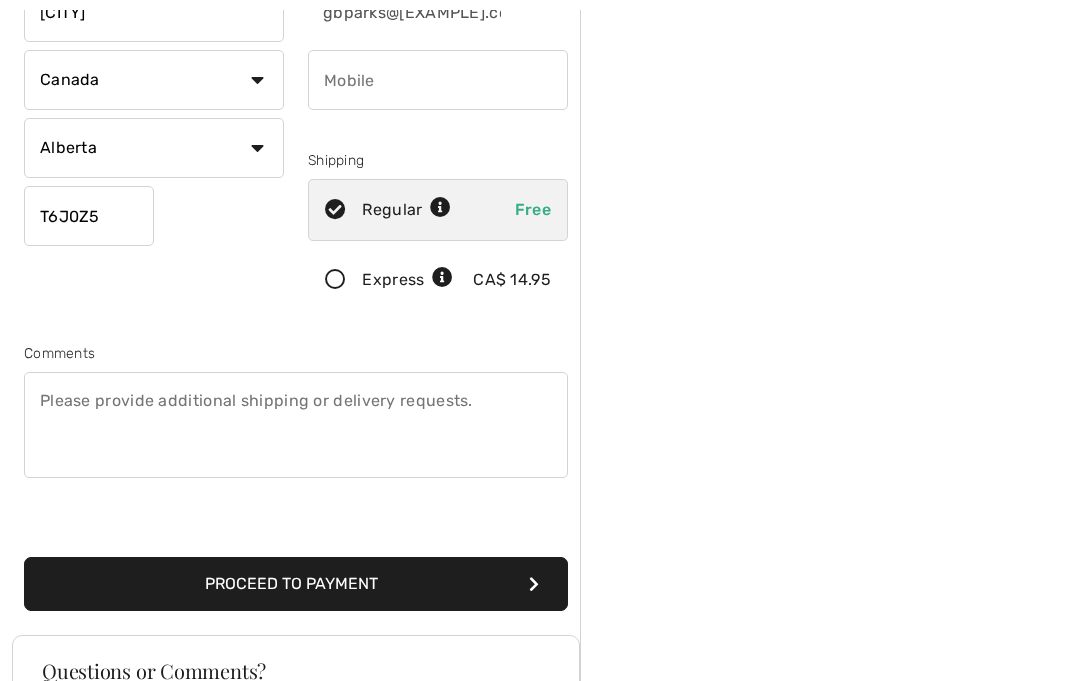 scroll, scrollTop: 305, scrollLeft: 0, axis: vertical 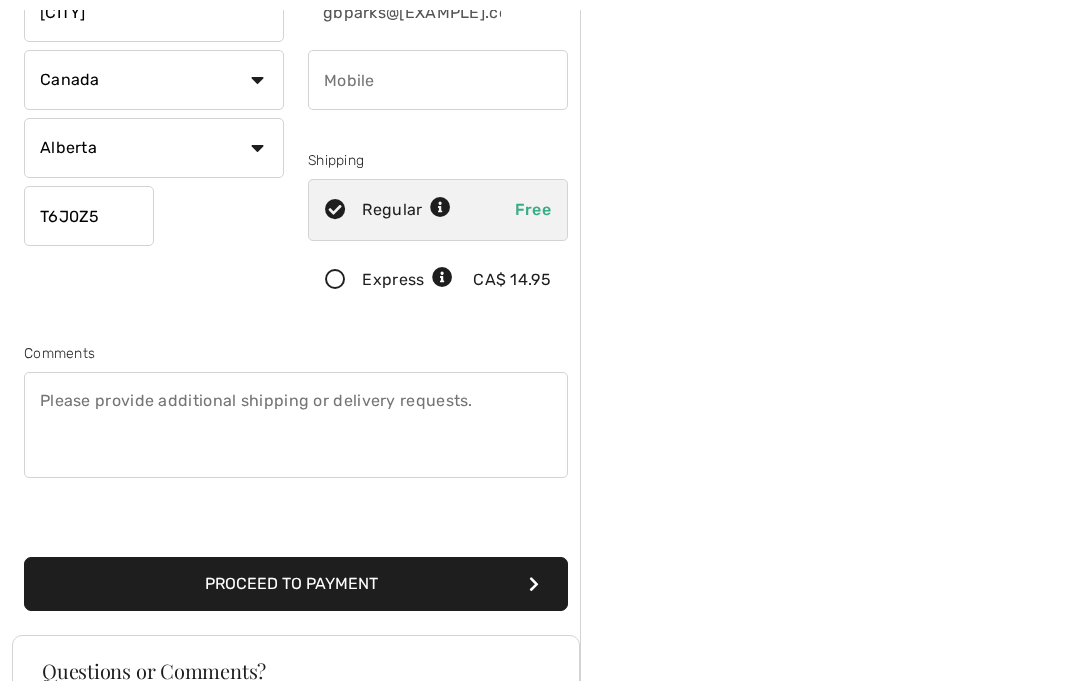 type on "T6J0Z5" 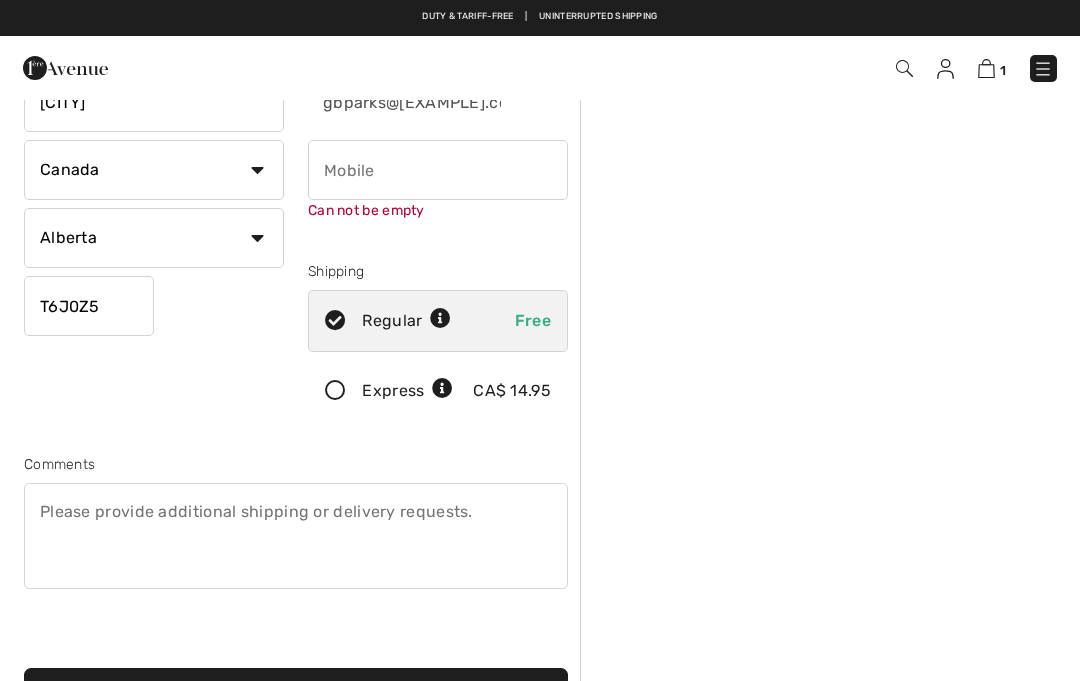 scroll, scrollTop: 211, scrollLeft: 0, axis: vertical 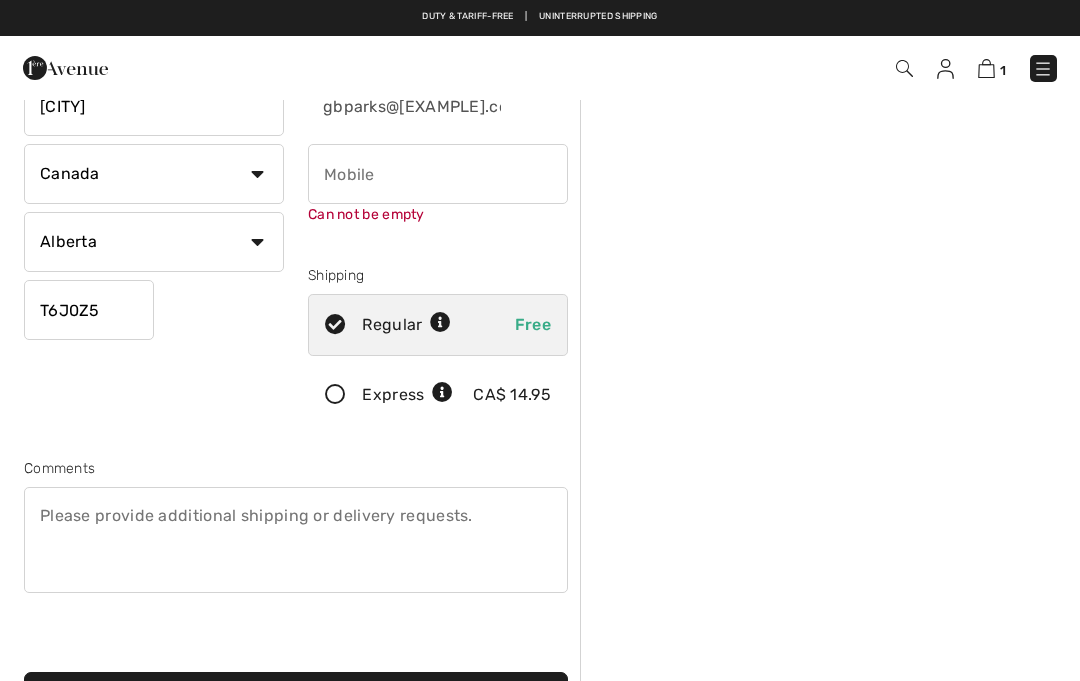 click on "Proceed to Payment" at bounding box center [296, 699] 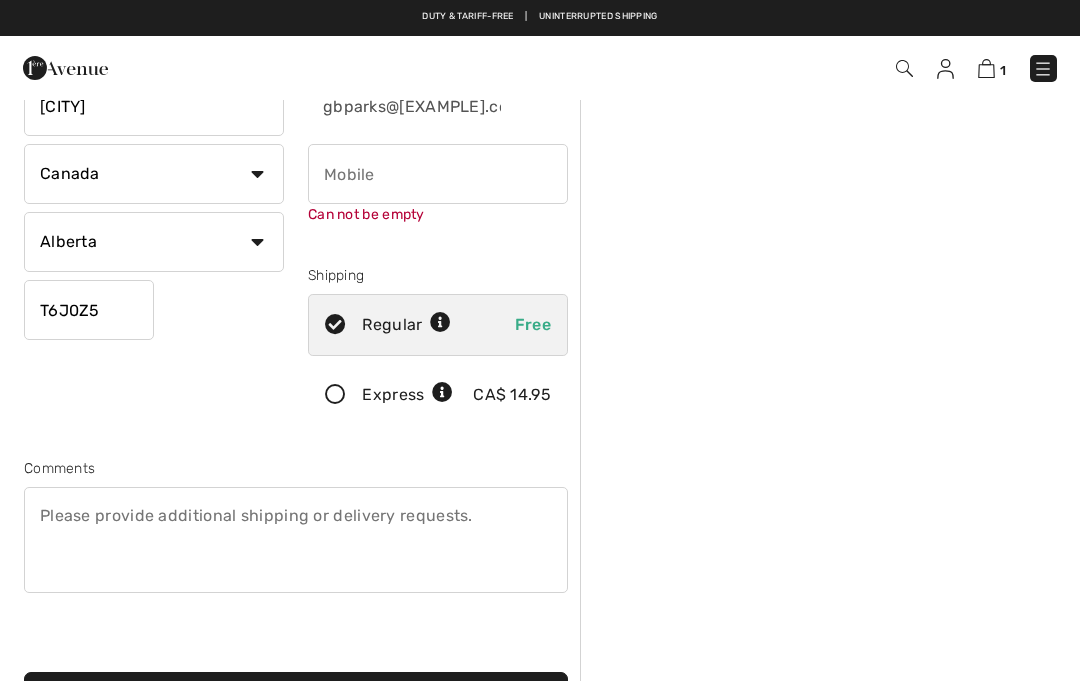 click on "Proceed to Payment" at bounding box center (296, 699) 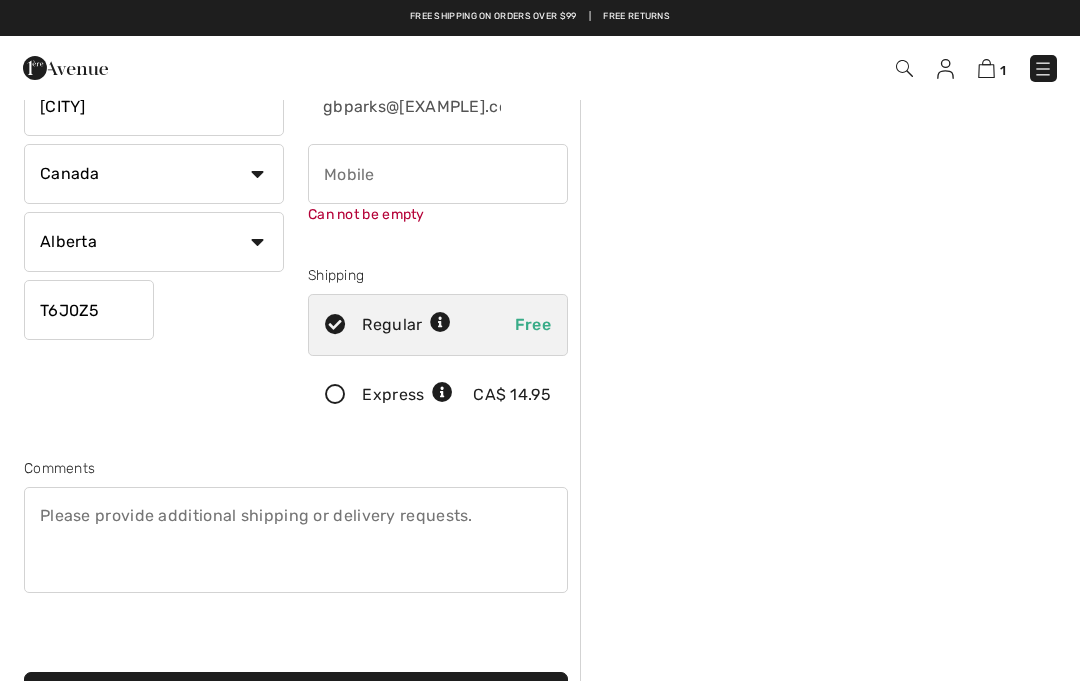 click at bounding box center [438, 174] 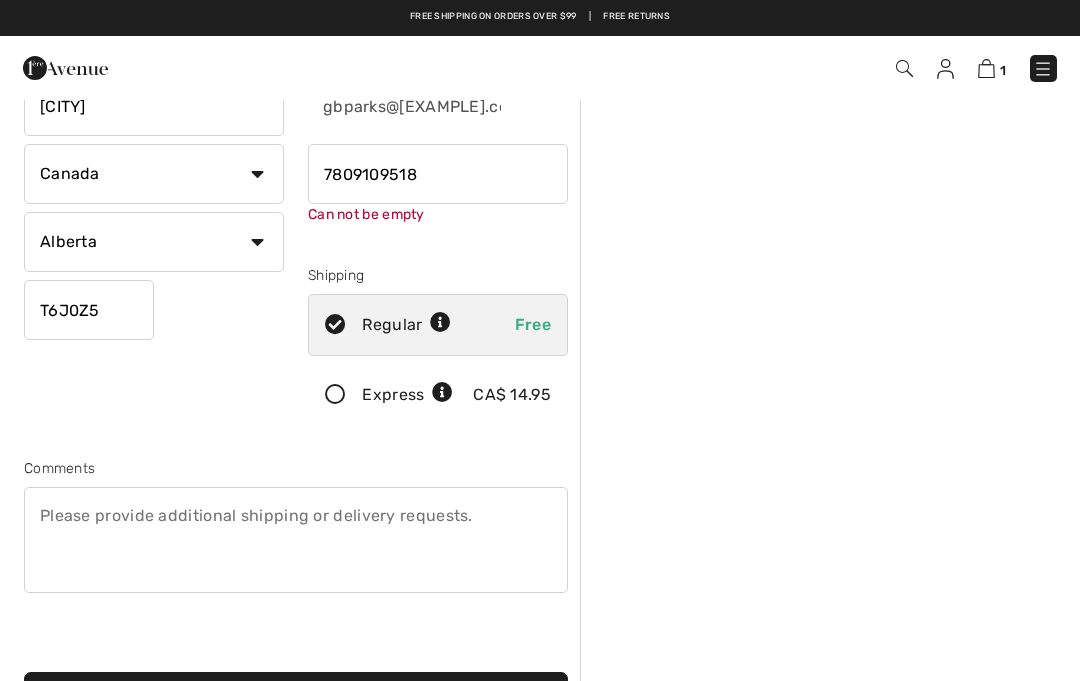 click on "Order Summary			 Details
Items ( 1 )
CA$ 235.00
Promo code CA$ 0.00
Shipping
Free
Tax1 CA$ 0.00
Tax2 CA$ 0.00
Duties & Taxes CA$ 0.00
Store Credit
used  CA$ 43.89
Total
CA$ 191.11
My Shopping Bag (1 Item)
Mandarin Collar Jacket Style 253880
Color: Plum Size: S
CA$ 235
Duty & tariff-free      |     Uninterrupted shipping" at bounding box center (830, 547) 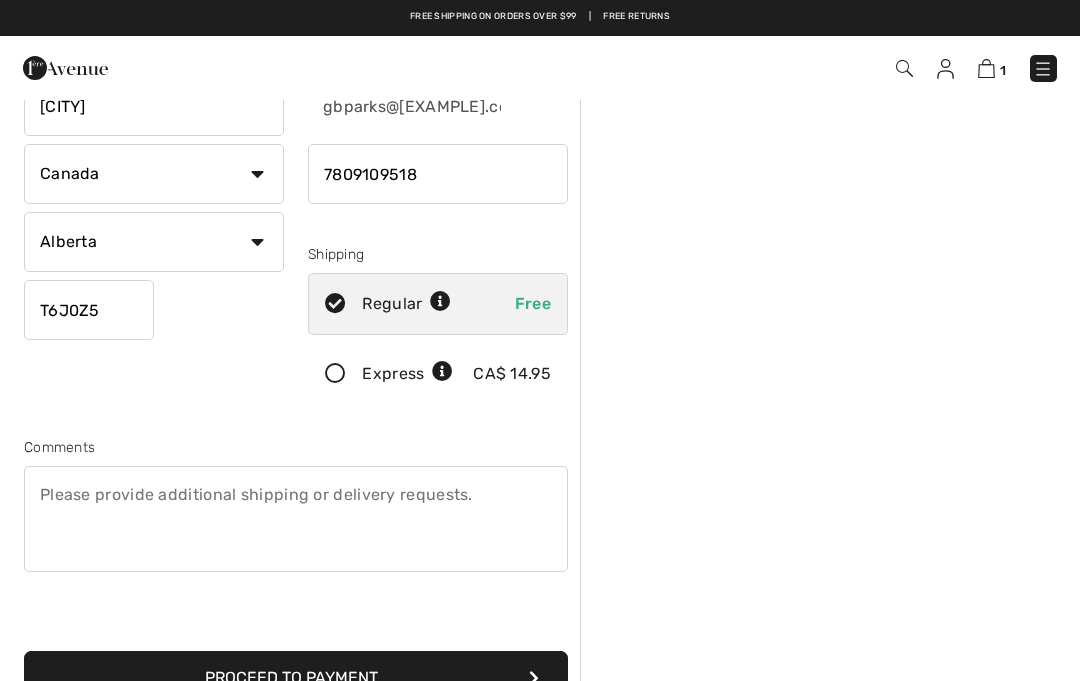 click at bounding box center (438, 174) 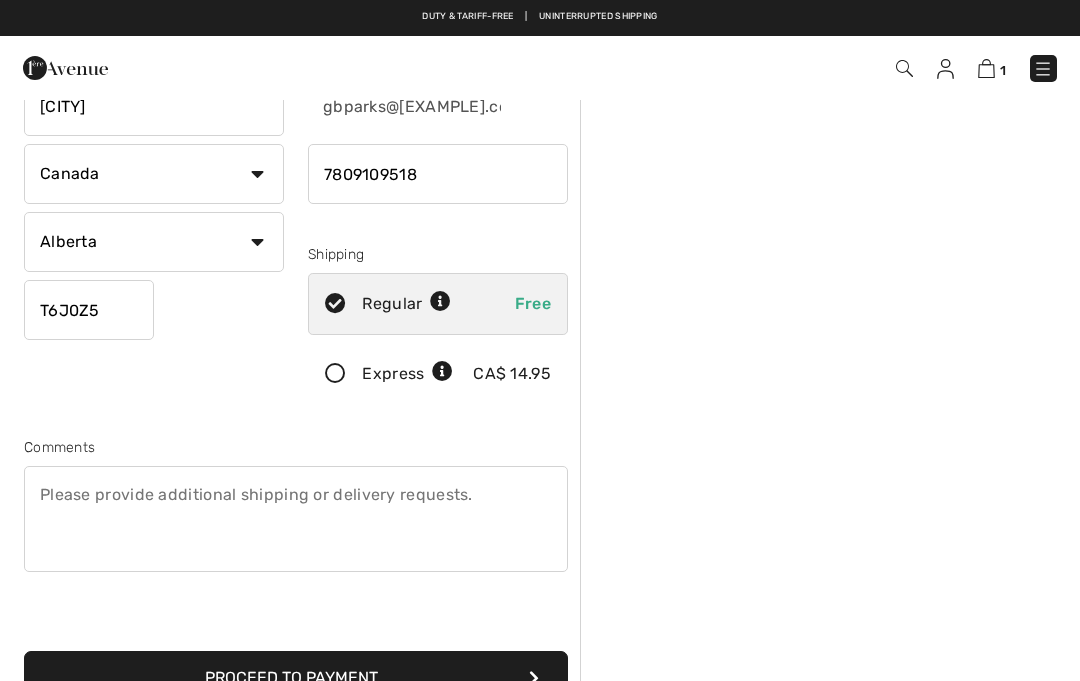 type on "7809109518" 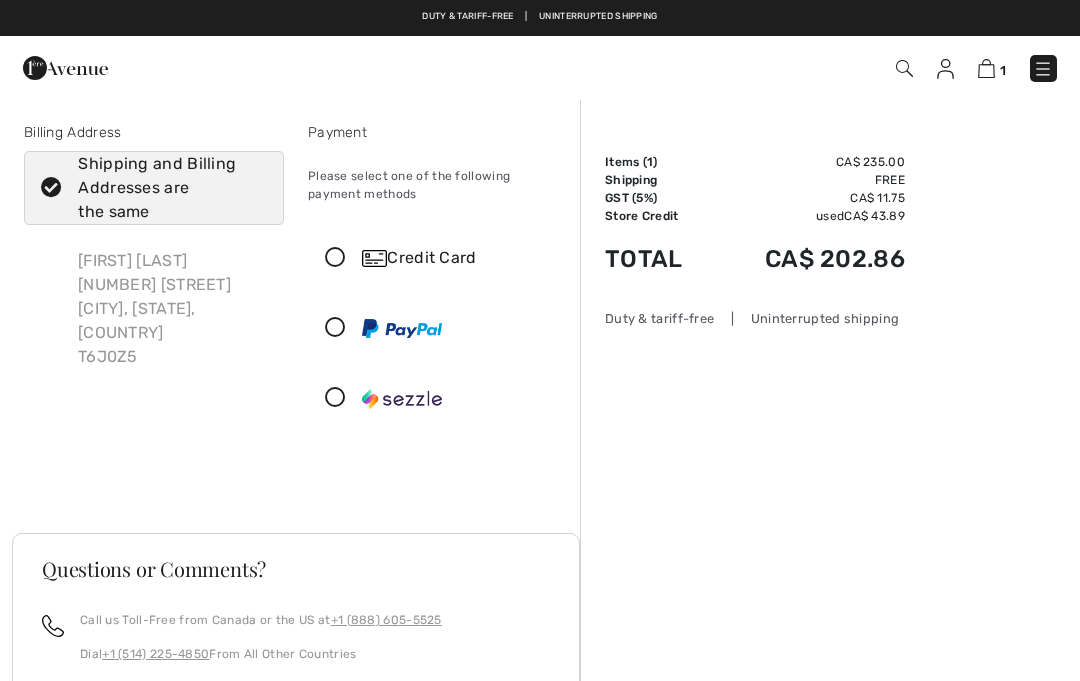 scroll, scrollTop: 0, scrollLeft: 0, axis: both 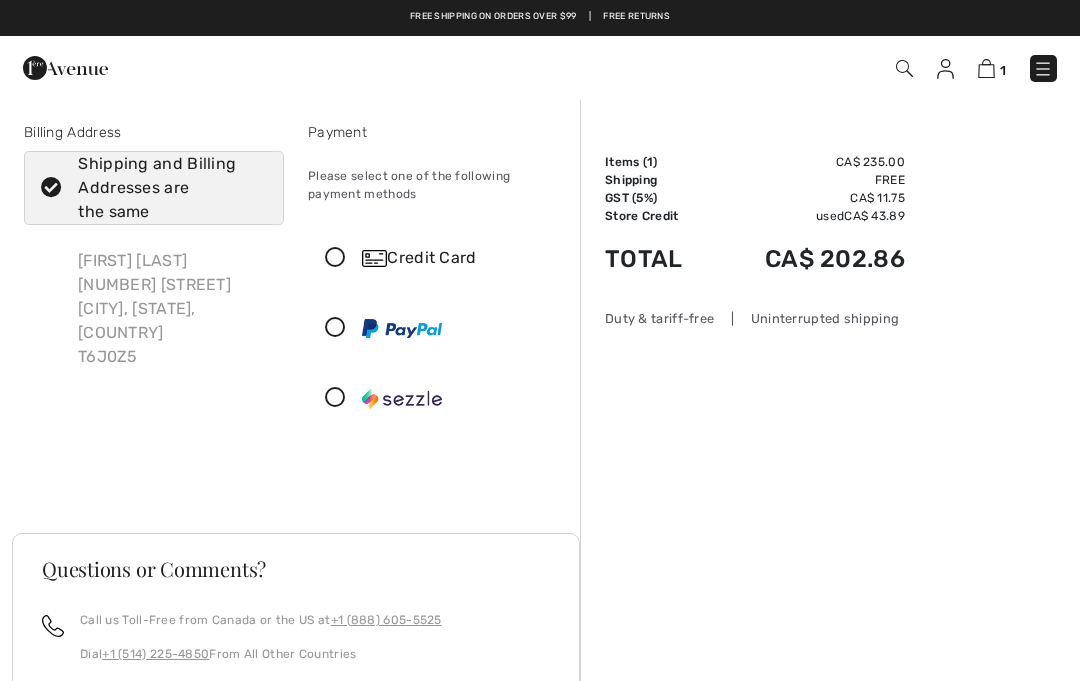click at bounding box center [335, 258] 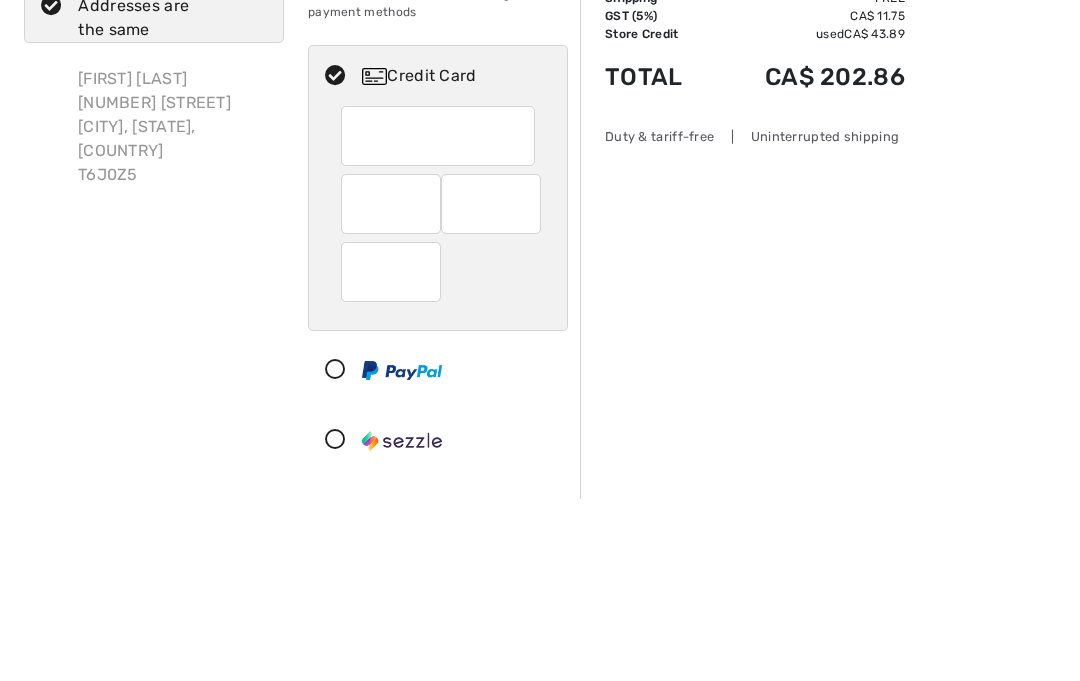 scroll, scrollTop: 182, scrollLeft: 0, axis: vertical 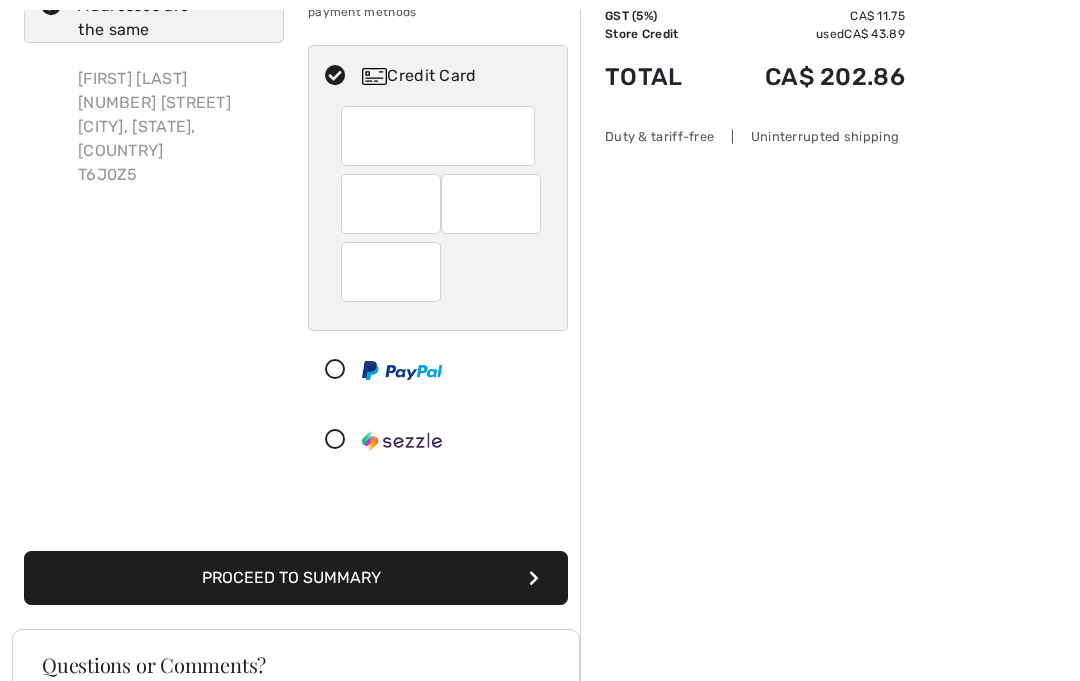 click at bounding box center [491, 204] 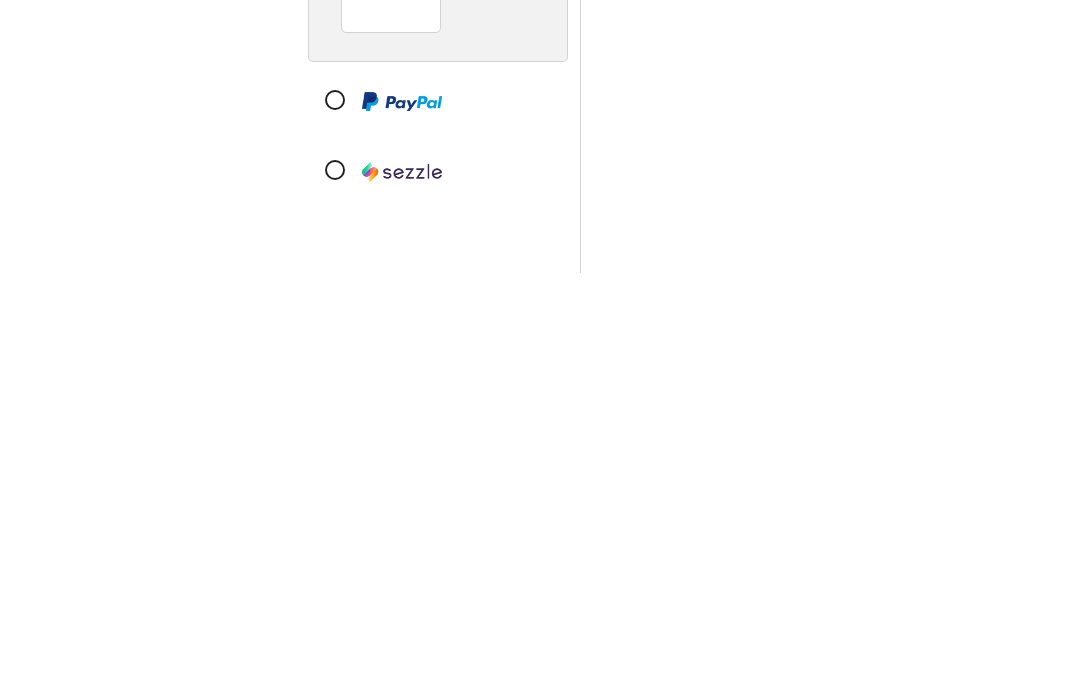 scroll, scrollTop: 271, scrollLeft: 0, axis: vertical 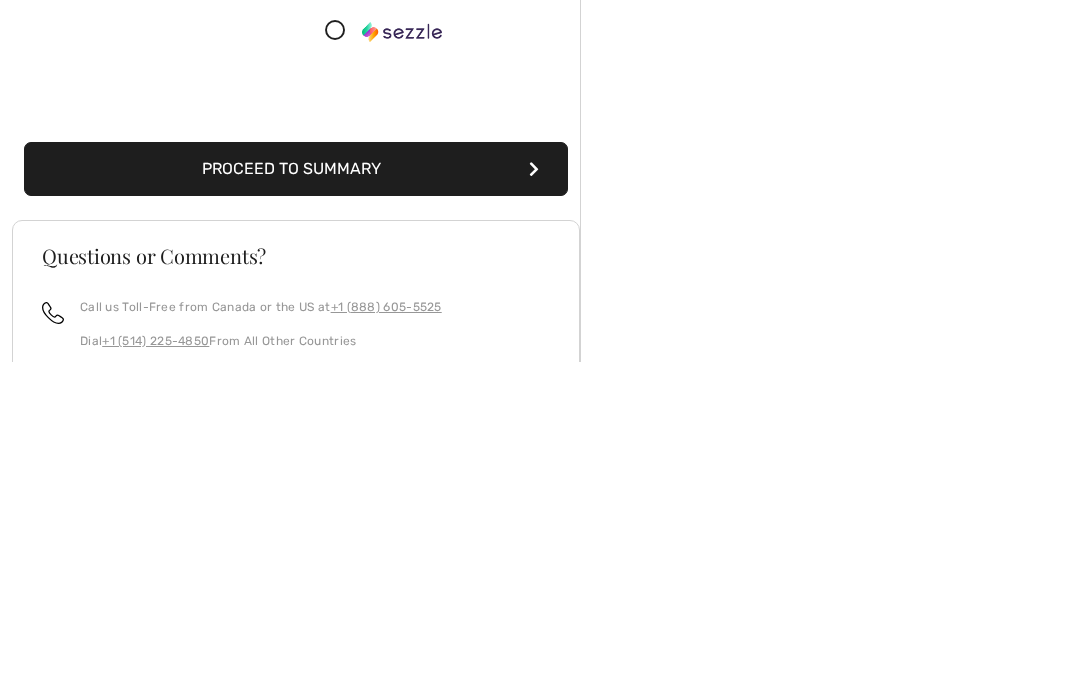 click on "Proceed to Summary" at bounding box center (296, 489) 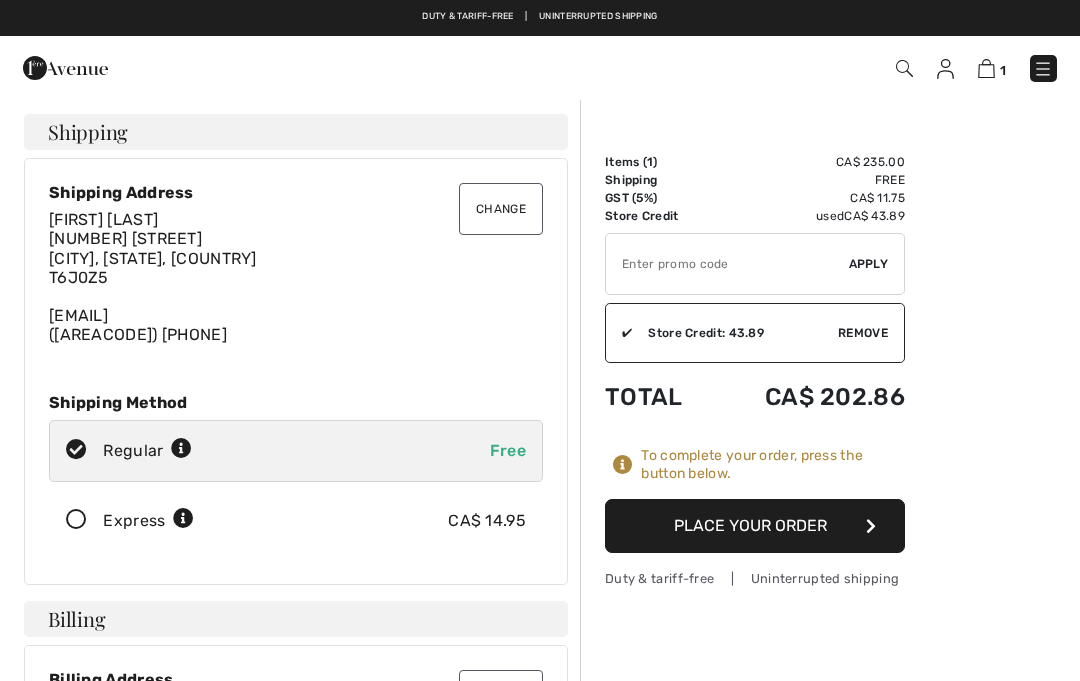 scroll, scrollTop: 0, scrollLeft: 0, axis: both 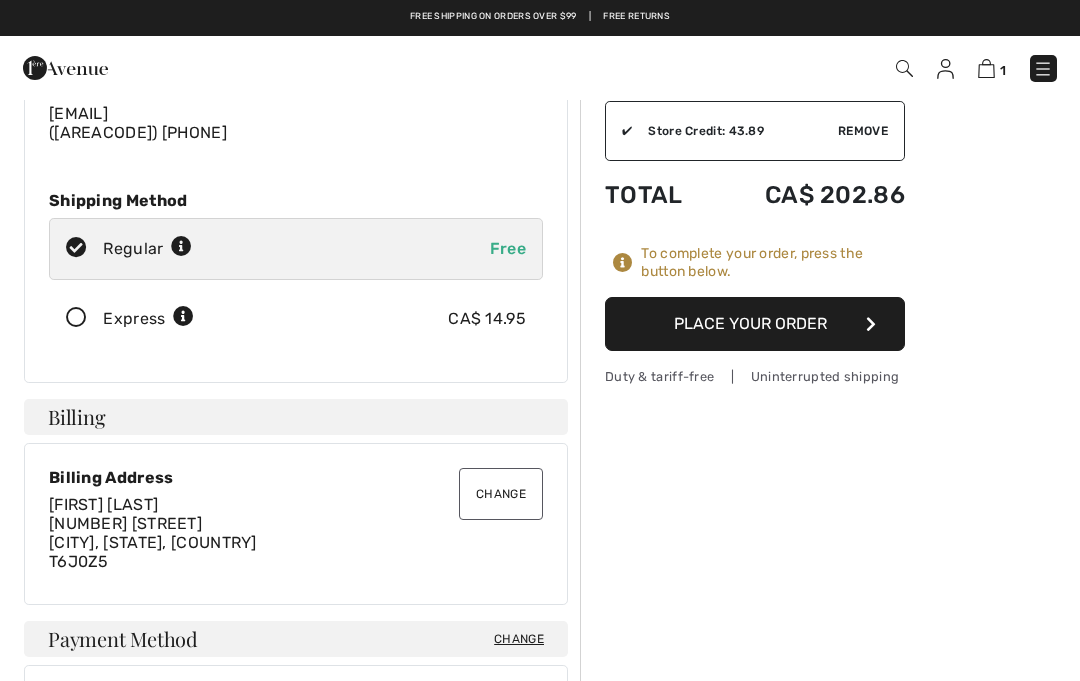 click on "Order Summary			 Details
Items ( 1 )
CA$ 235.00
Promo code CA$ 0.00
Shipping
Free
GST (5%) CA$ 11.75
Tax2 CA$ 0.00
Duties & Taxes CA$ 0.00
Store Credit
used  CA$ 43.89
✔
Apply
Remove
✔
Store Credit: 43.89
Apply
Remove
Total
CA$ 202.86
To complete your order, press the button below.
Place Your Order
Duty & tariff-free      |     Uninterrupted shipping" at bounding box center (830, 782) 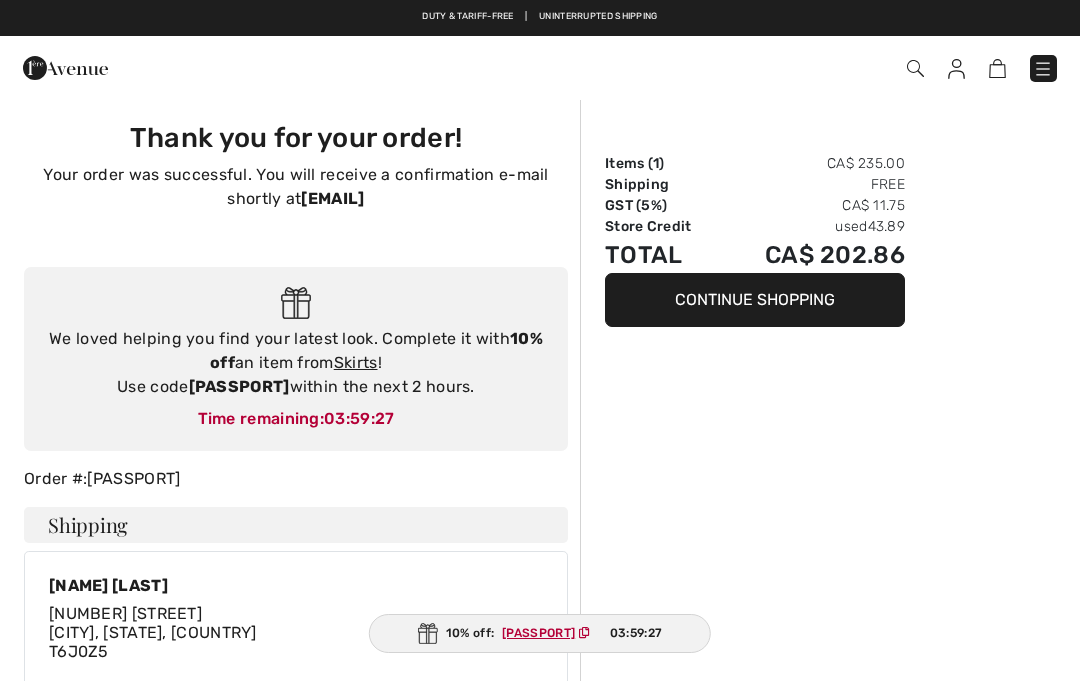 scroll, scrollTop: 0, scrollLeft: 0, axis: both 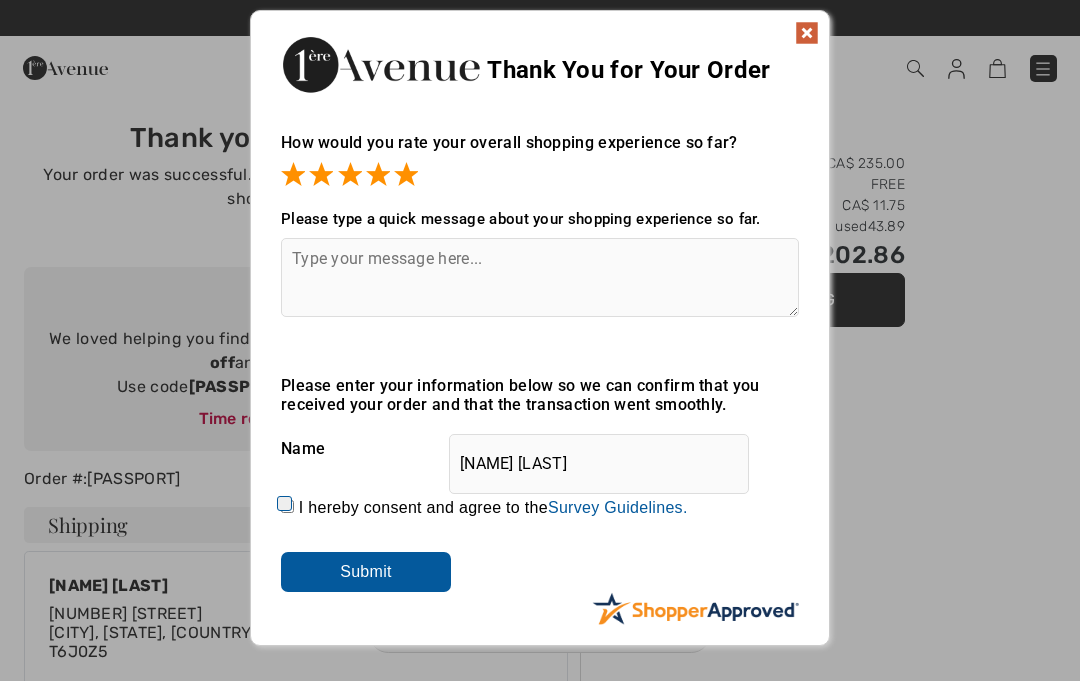 click at bounding box center (807, 33) 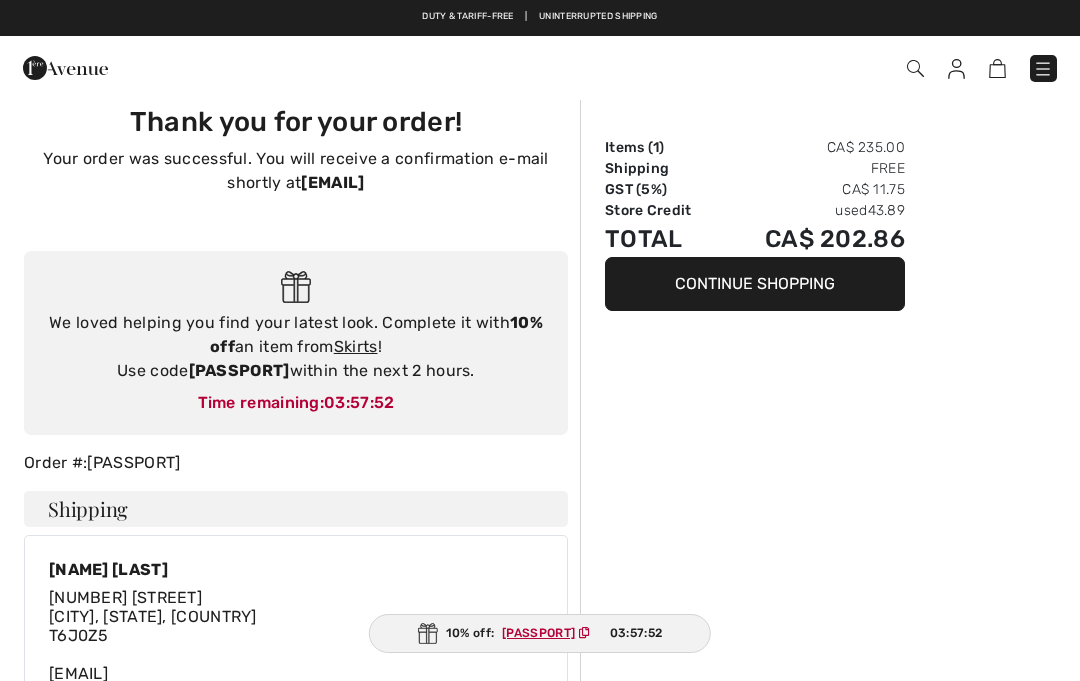 scroll, scrollTop: 0, scrollLeft: 0, axis: both 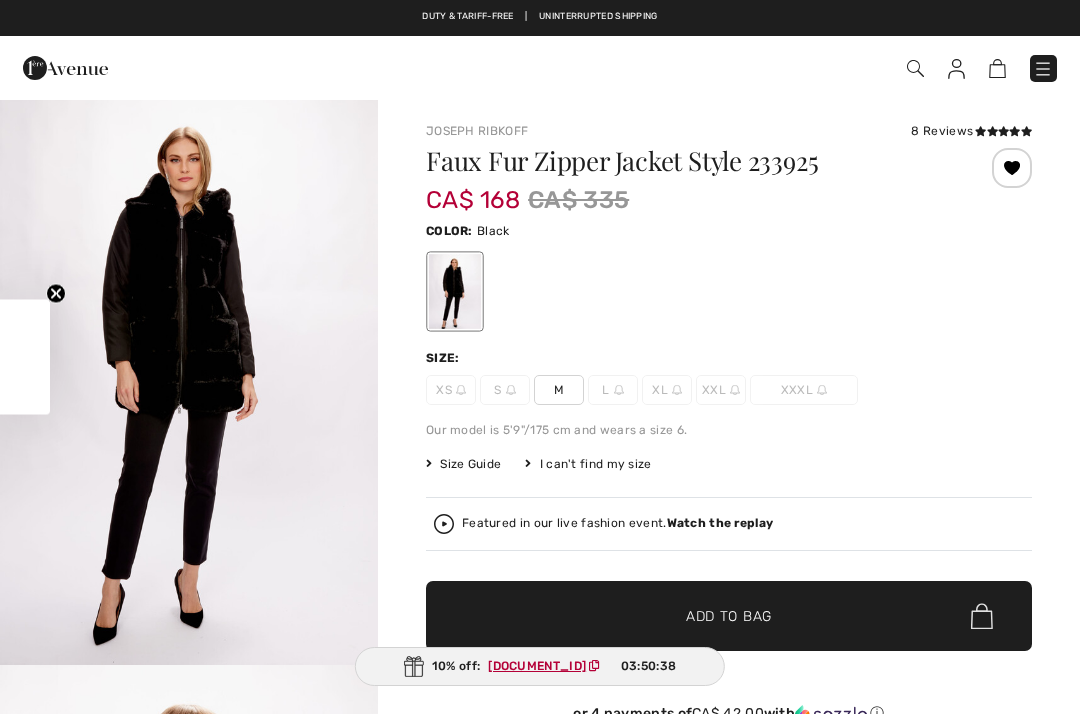 checkbox on "true" 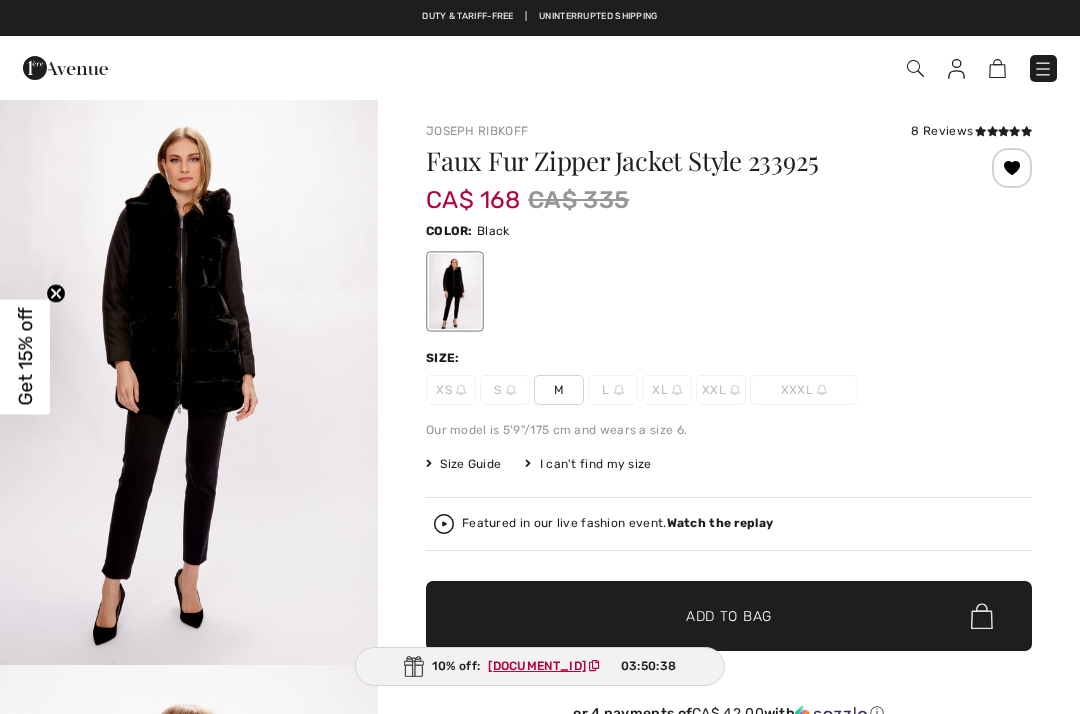 scroll, scrollTop: 0, scrollLeft: 0, axis: both 